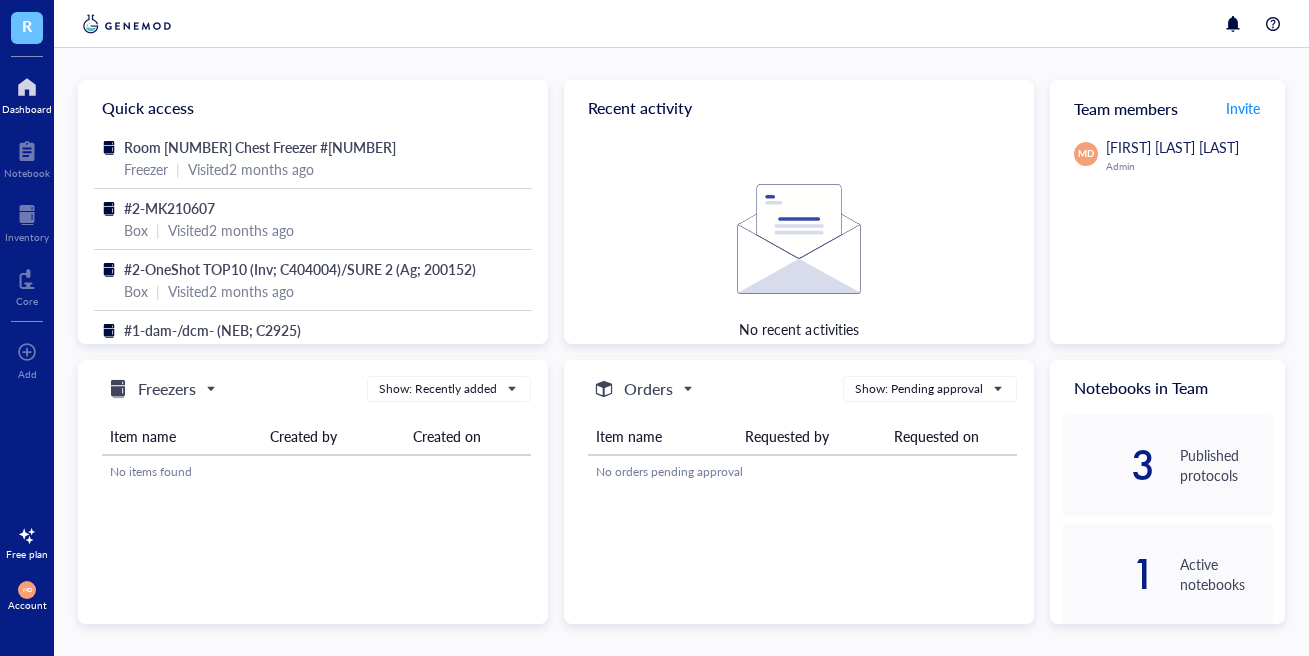 scroll, scrollTop: 0, scrollLeft: 0, axis: both 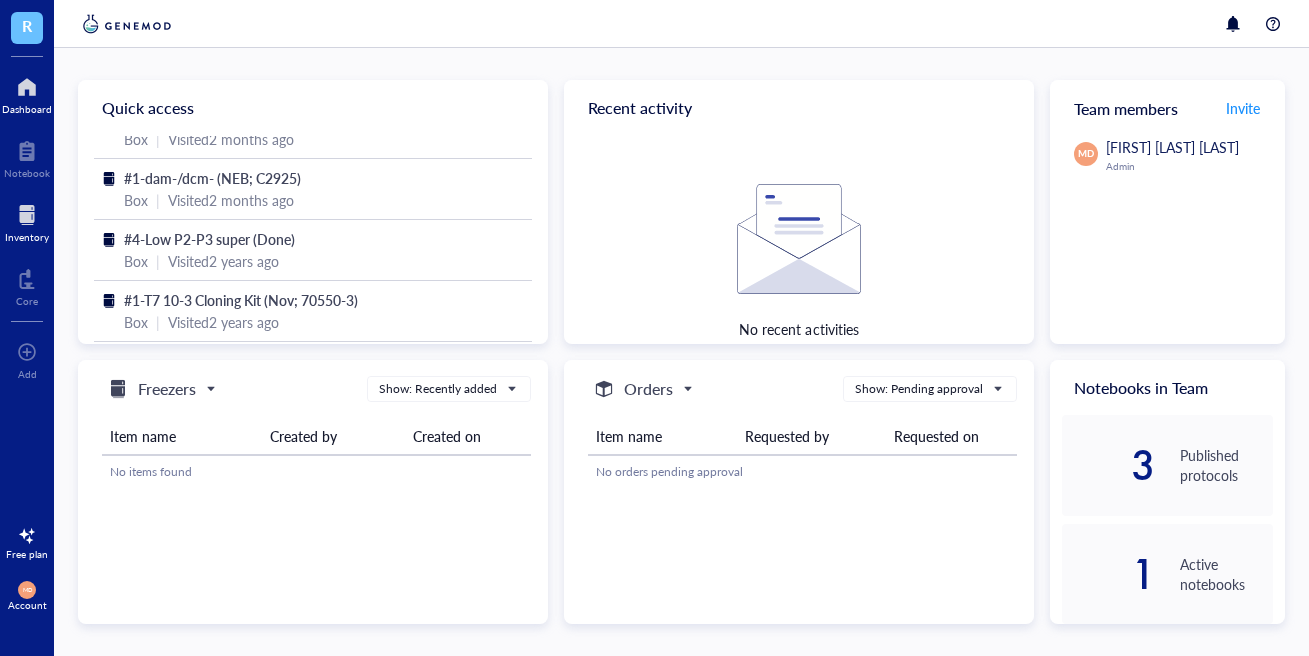 click on "Inventory" at bounding box center [27, 237] 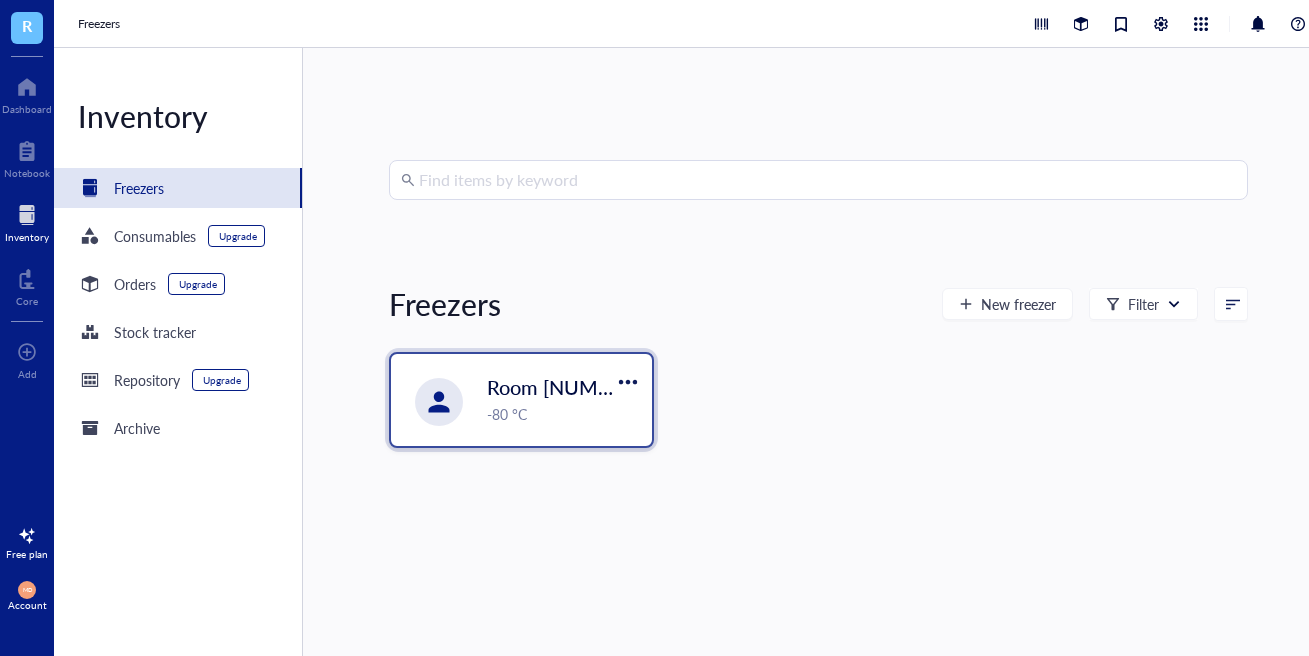 click on "Room [NUMBER] Chest Freezer #[NUMBER]" at bounding box center [686, 387] 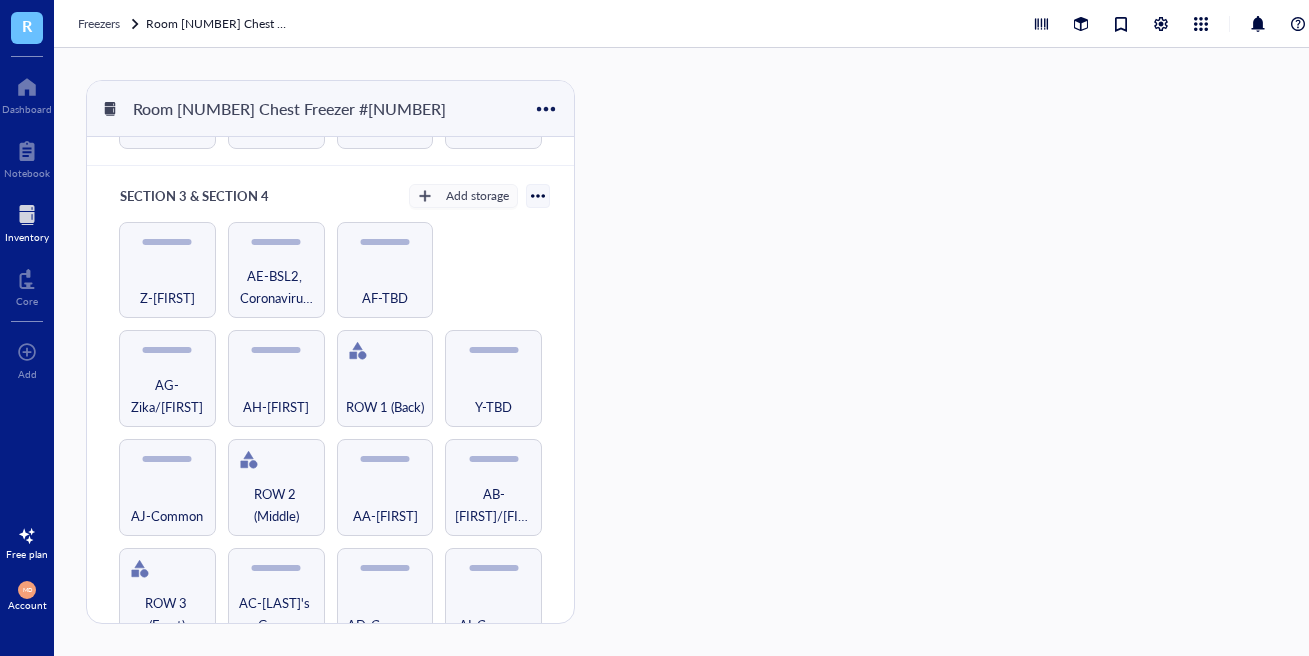 scroll, scrollTop: 963, scrollLeft: 0, axis: vertical 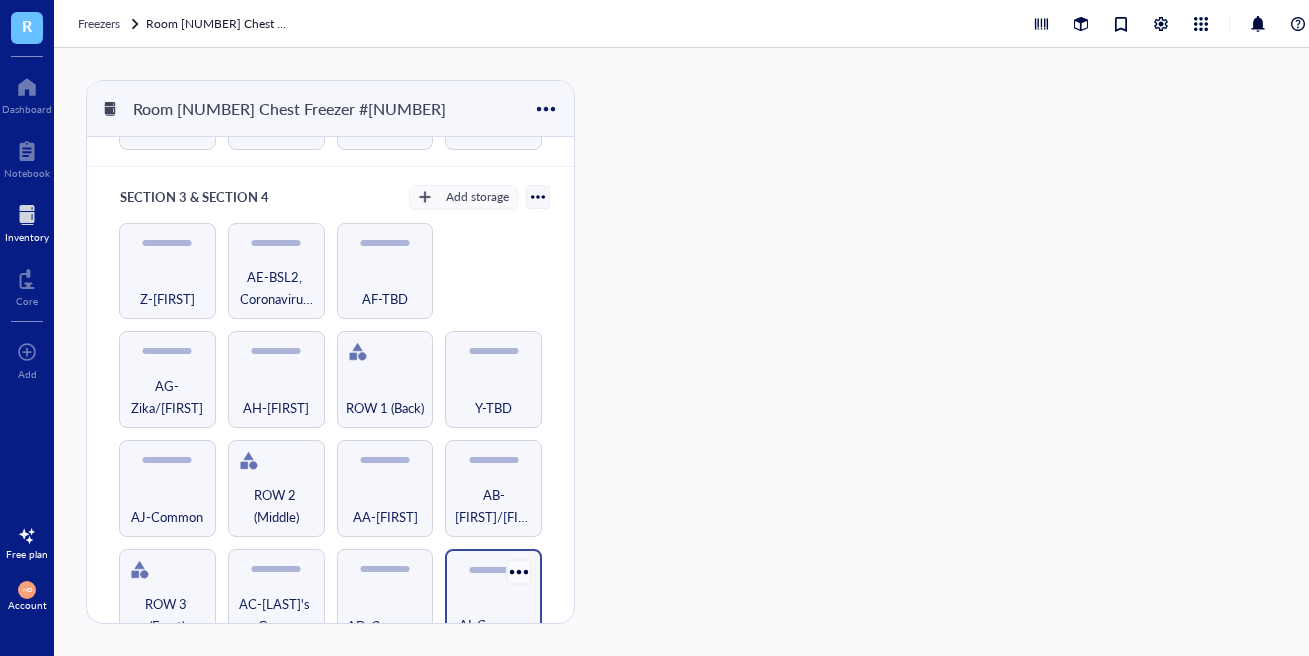 click on "AI-Common" at bounding box center [493, 597] 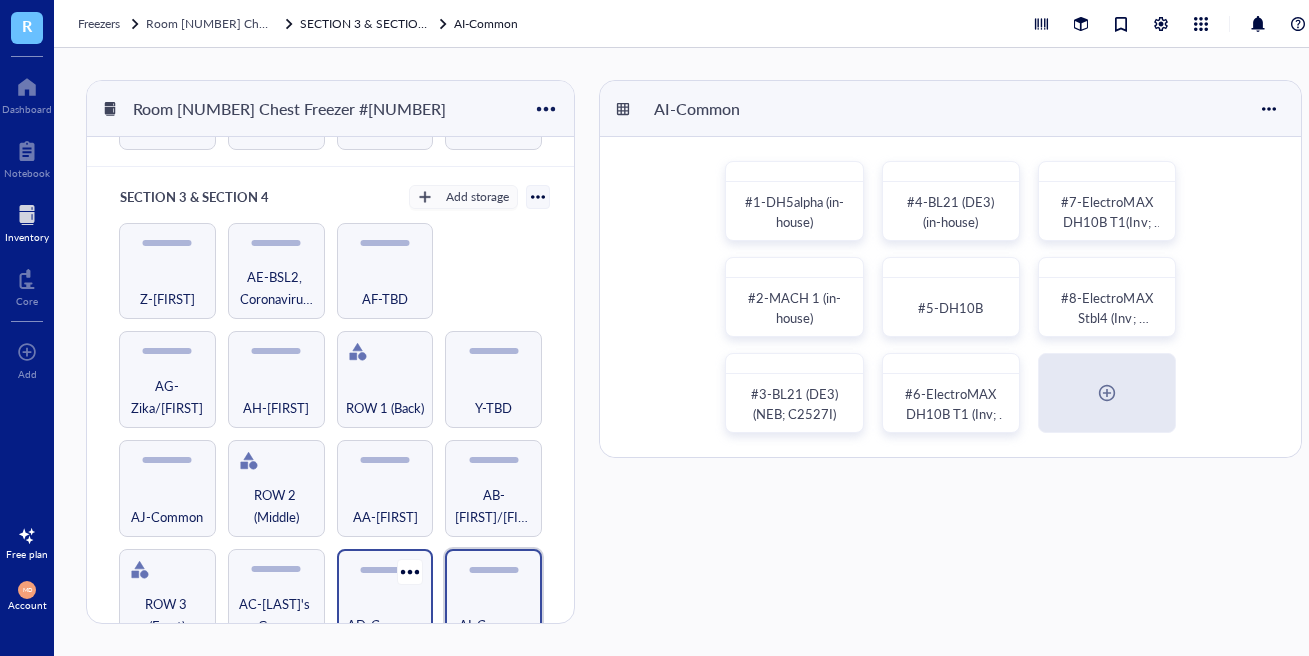 click on "AD-Common" at bounding box center [385, 597] 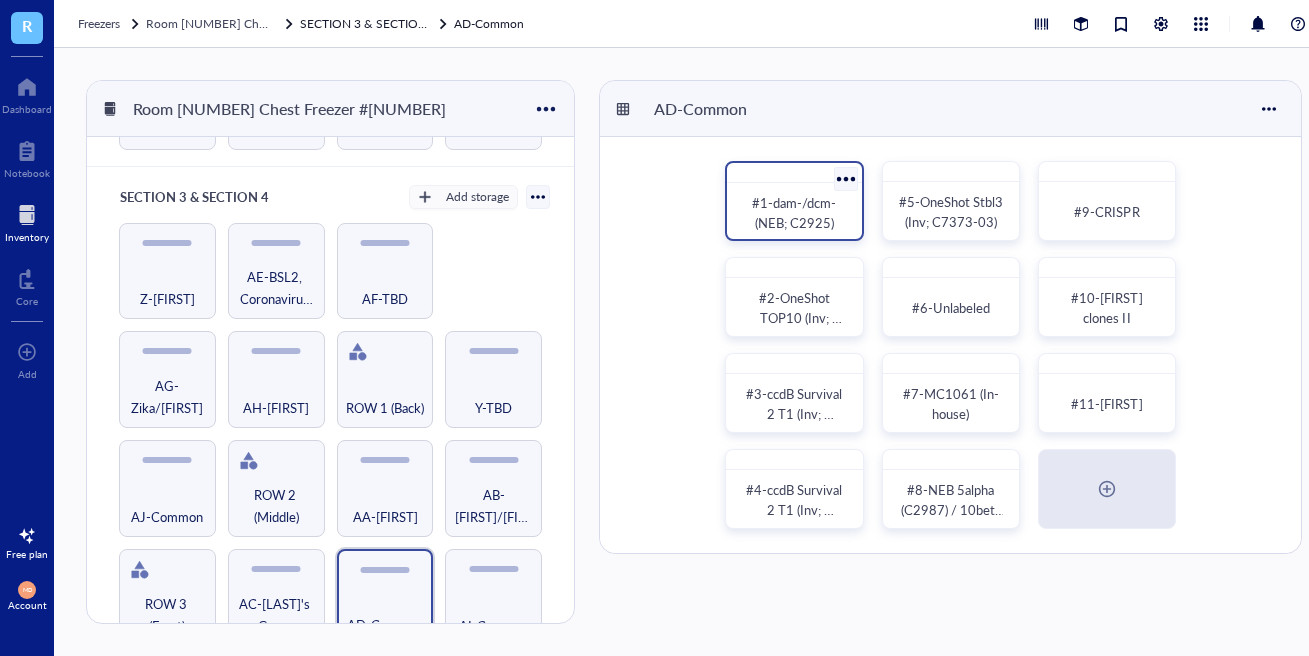 click on "#1-dam-/dcm- (NEB; C2925)" at bounding box center (795, 212) 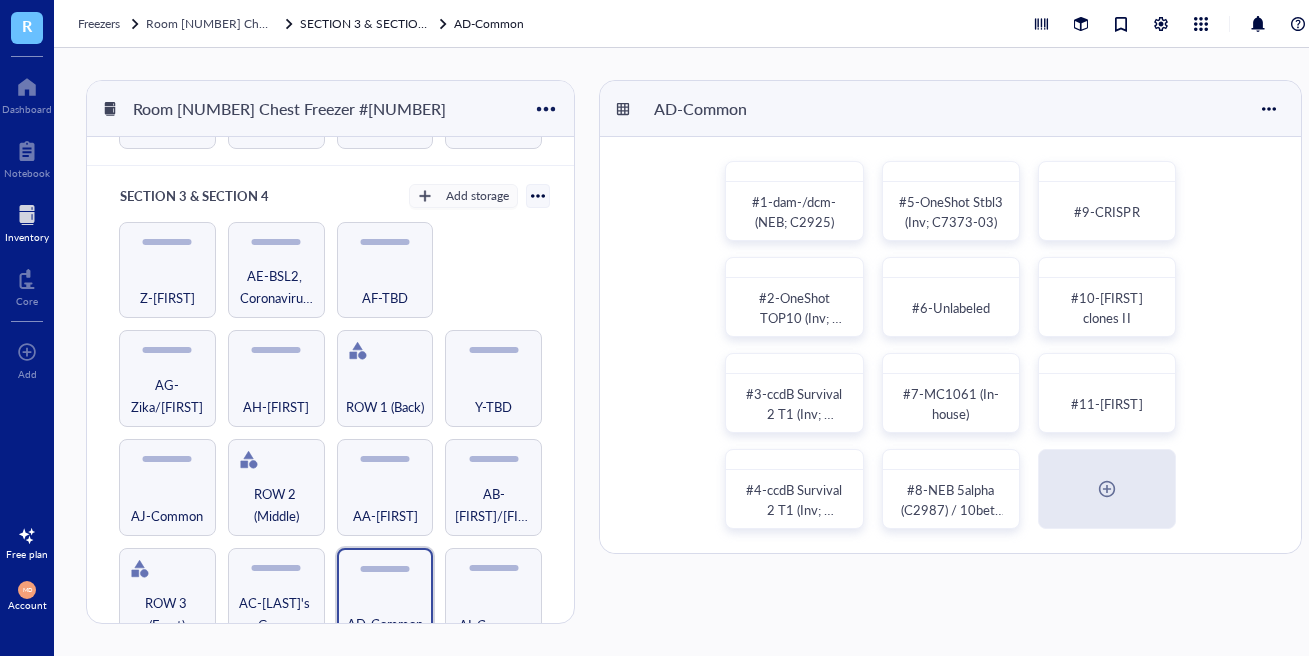 scroll, scrollTop: 963, scrollLeft: 0, axis: vertical 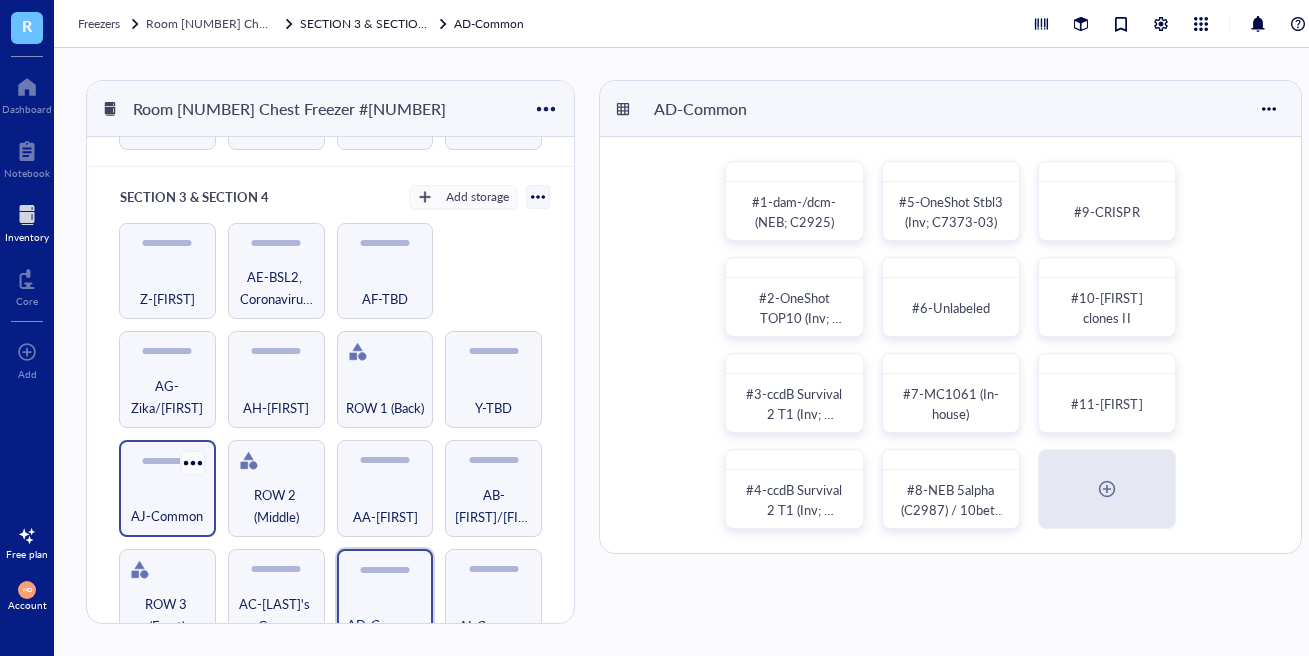 click at bounding box center (192, 463) 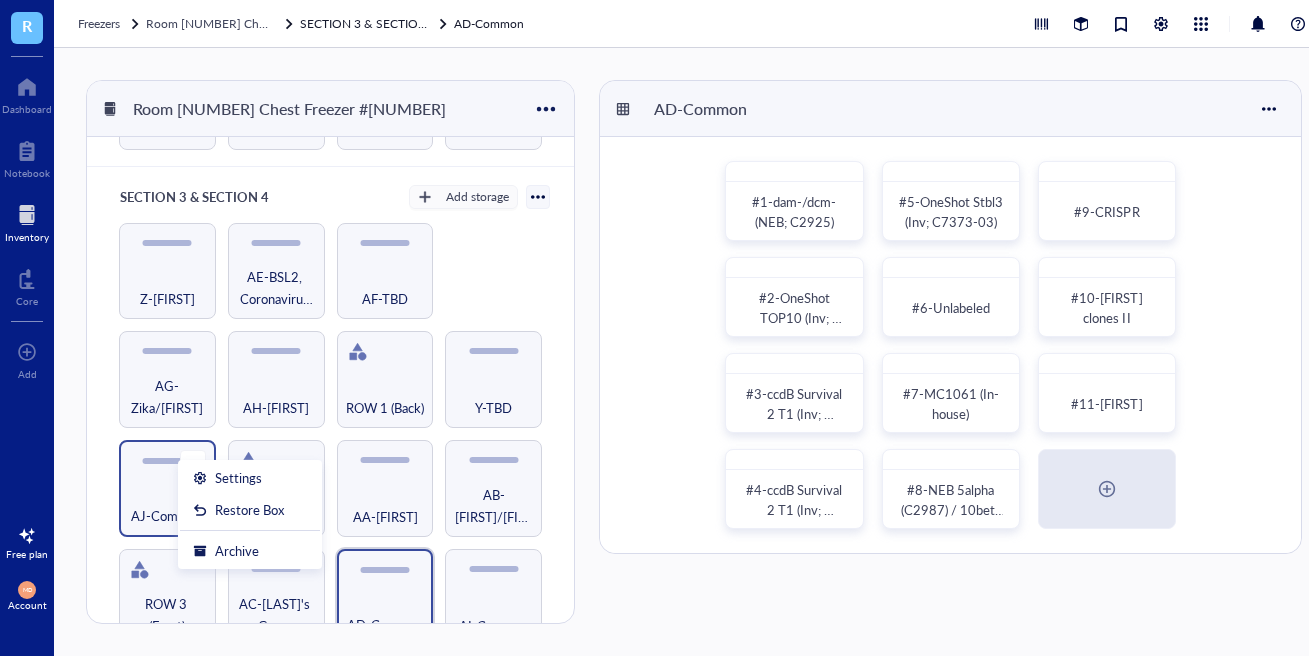 click on "AJ-Common" at bounding box center (167, 505) 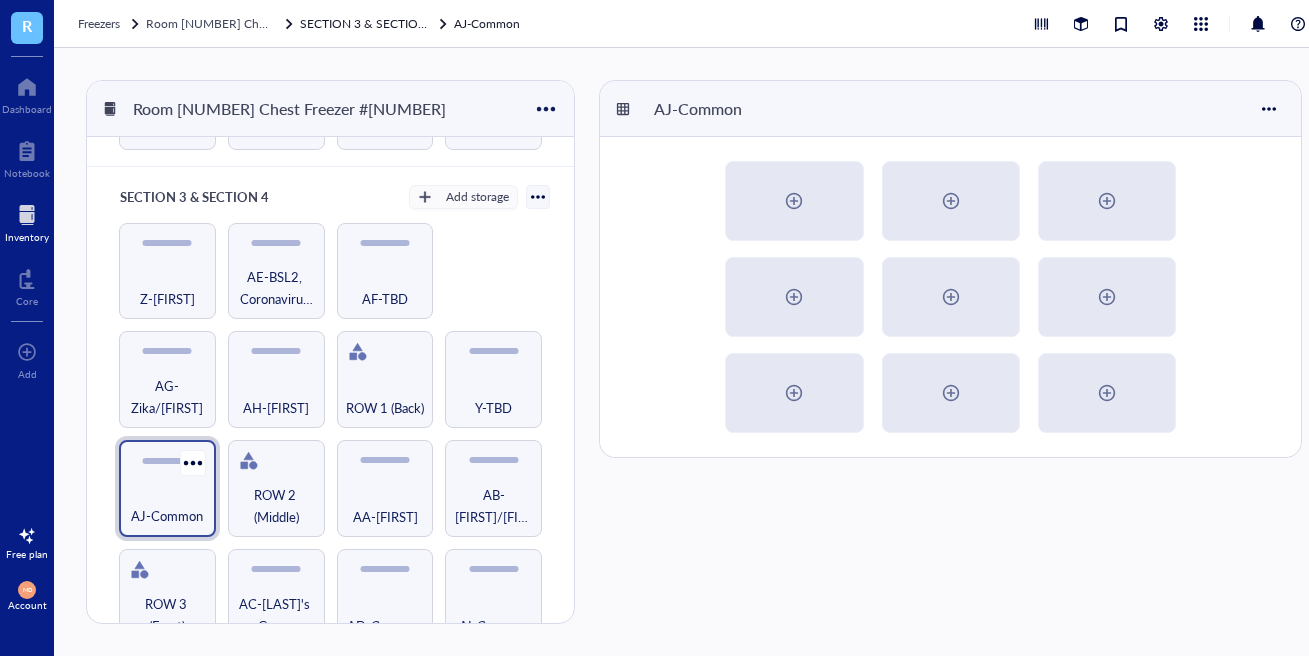 click on "AJ-Common" at bounding box center (167, 505) 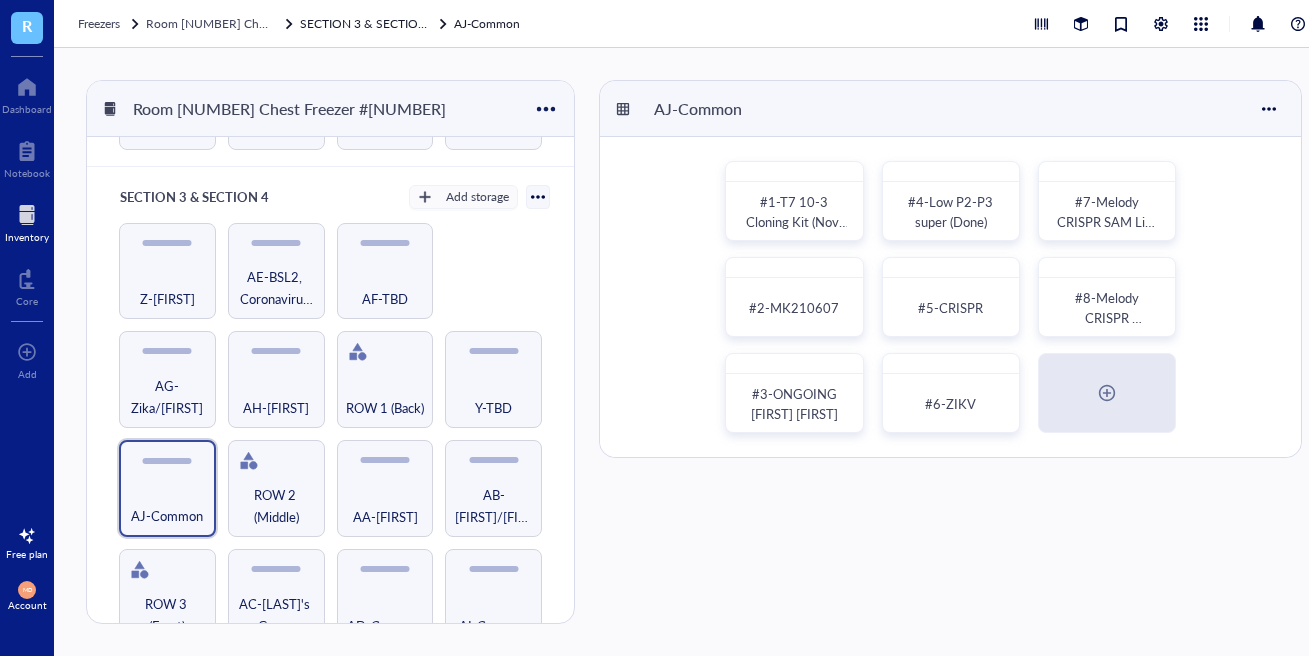 scroll, scrollTop: 0, scrollLeft: 0, axis: both 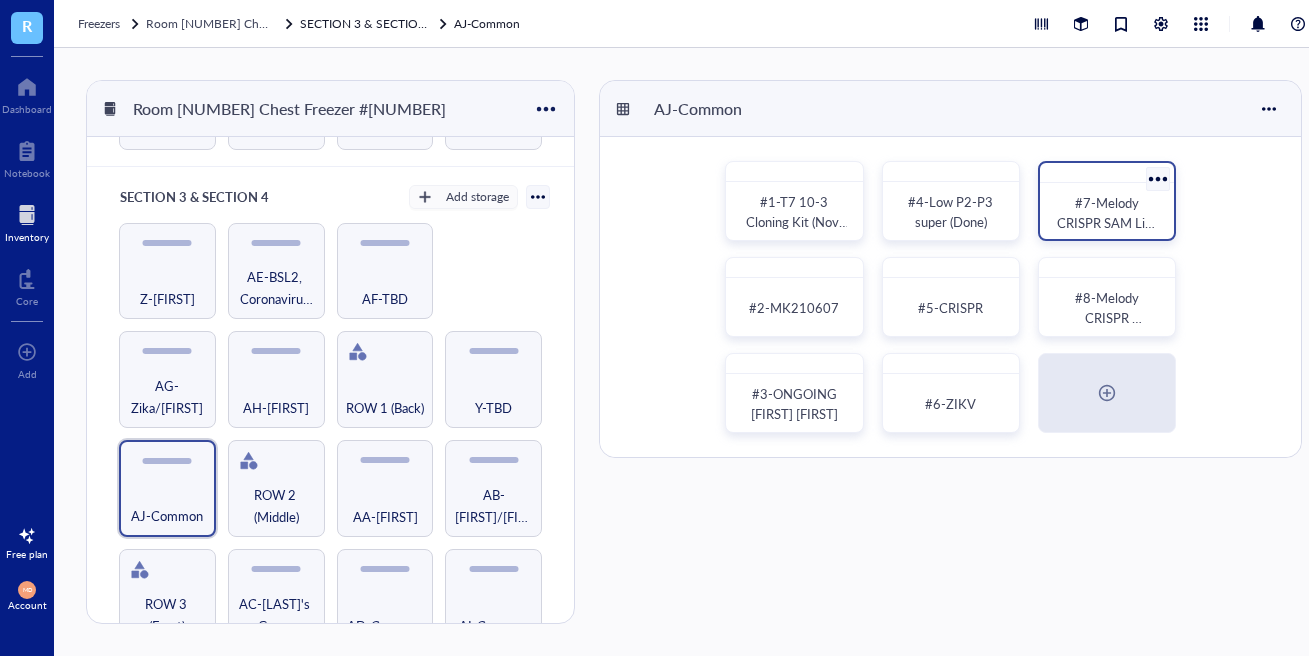 click on "#7-Melody CRISPR SAM Libr Lentiv." at bounding box center [1108, 222] 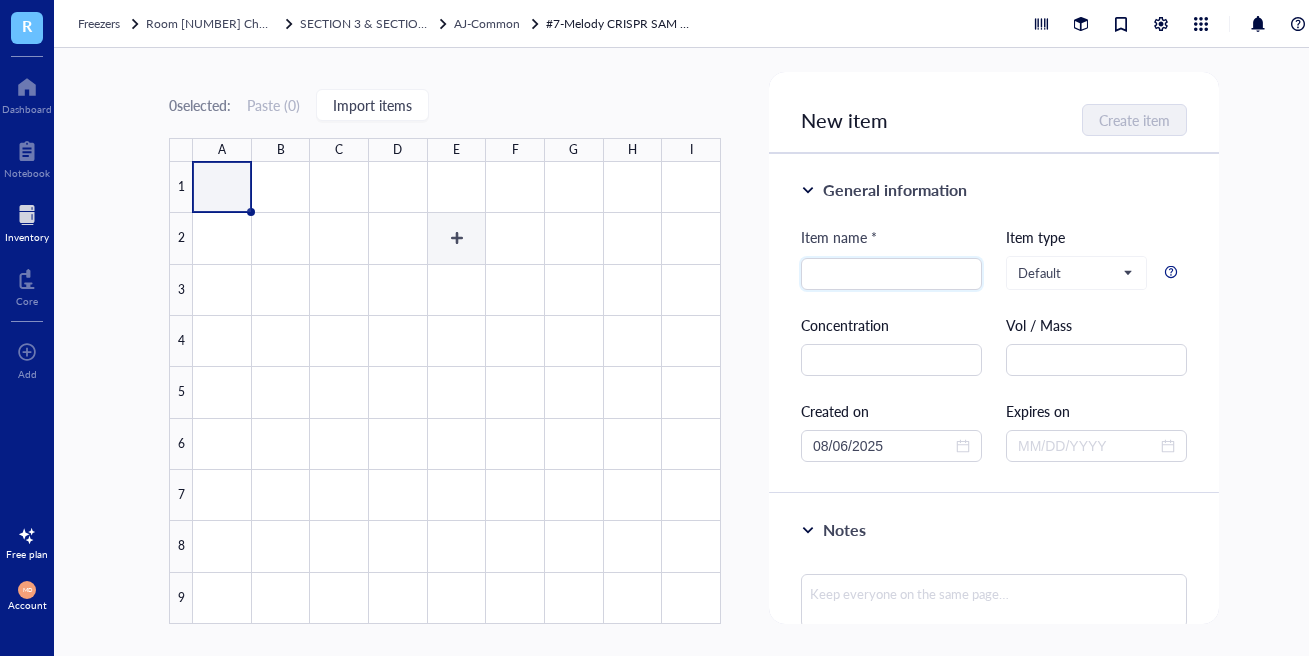 scroll, scrollTop: 0, scrollLeft: 0, axis: both 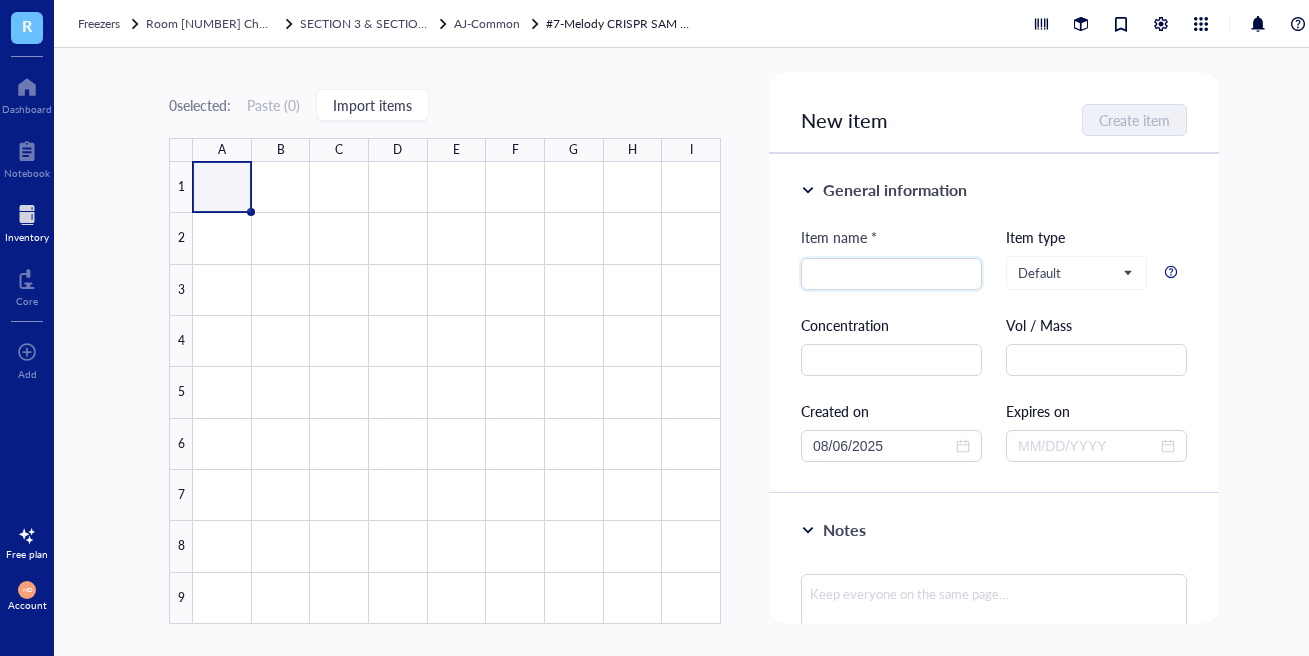 click on "#7-Melody CRISPR SAM Libr Lentiv." at bounding box center [621, 24] 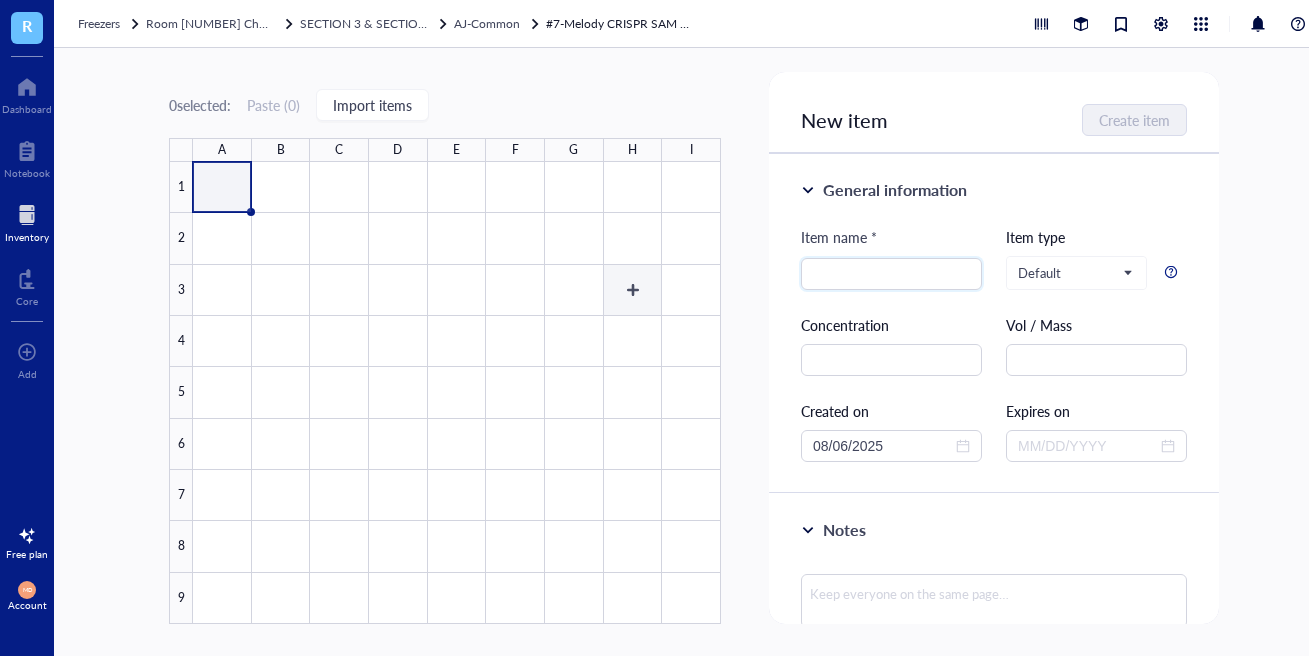 scroll, scrollTop: 0, scrollLeft: 0, axis: both 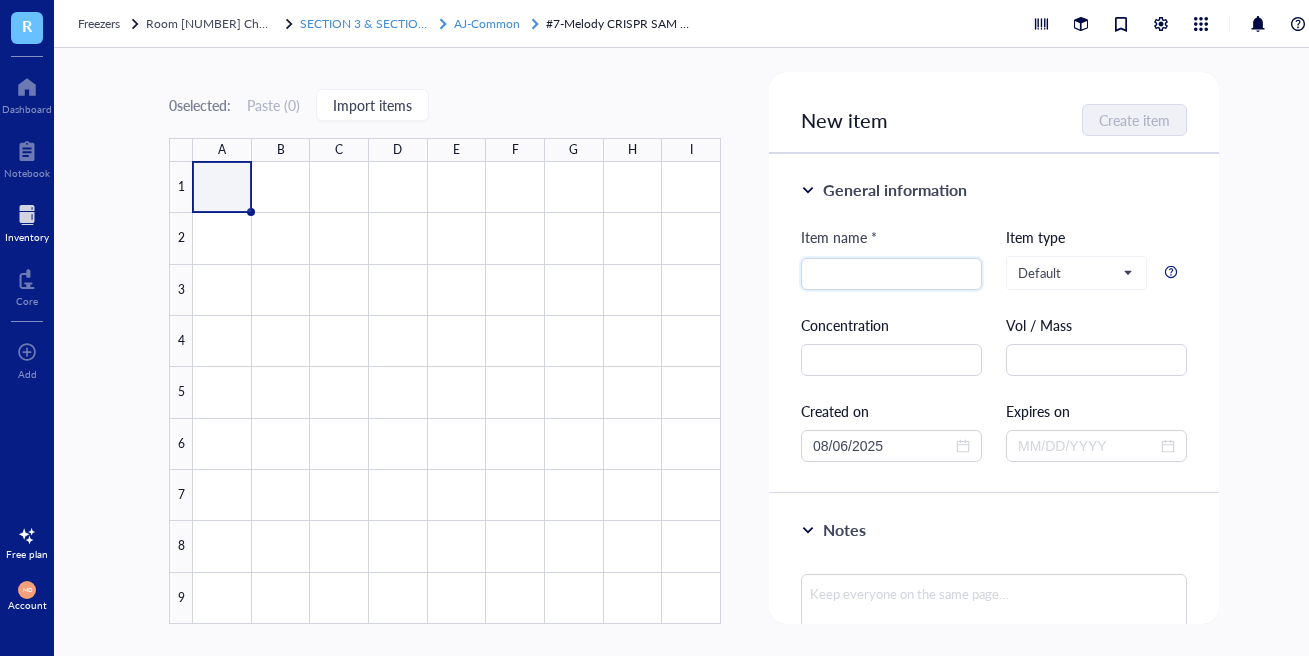 click on "AJ-Common" at bounding box center [487, 23] 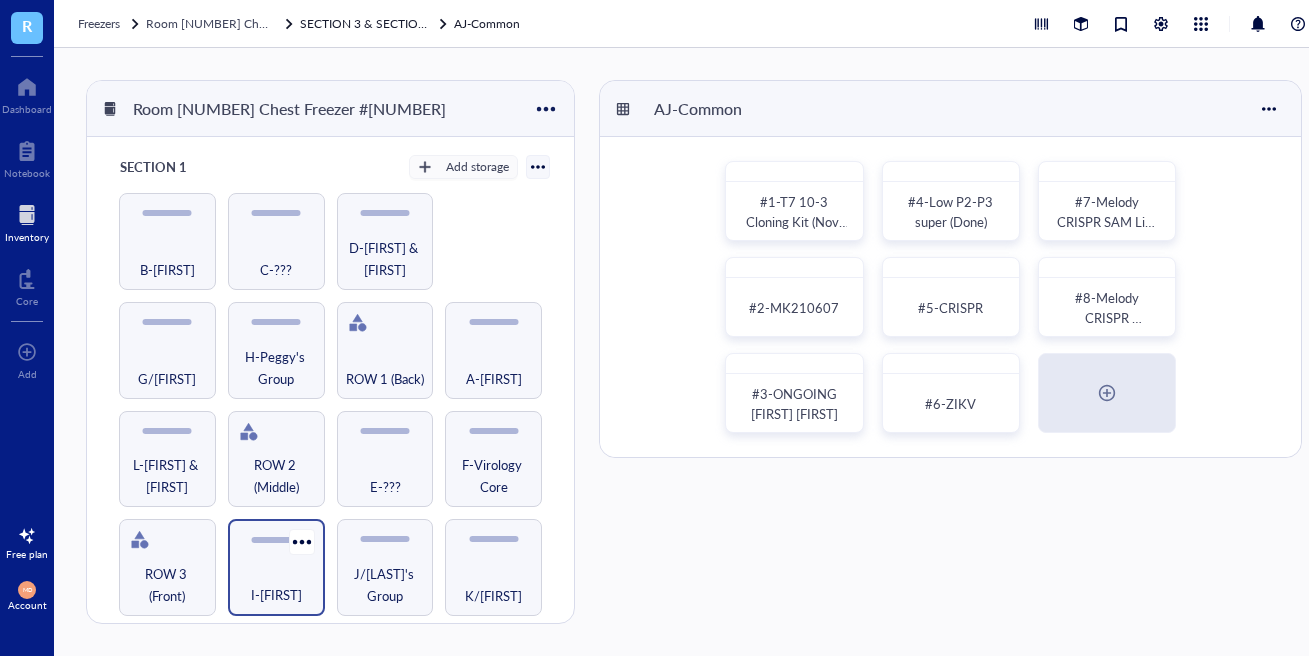 scroll, scrollTop: 0, scrollLeft: 0, axis: both 